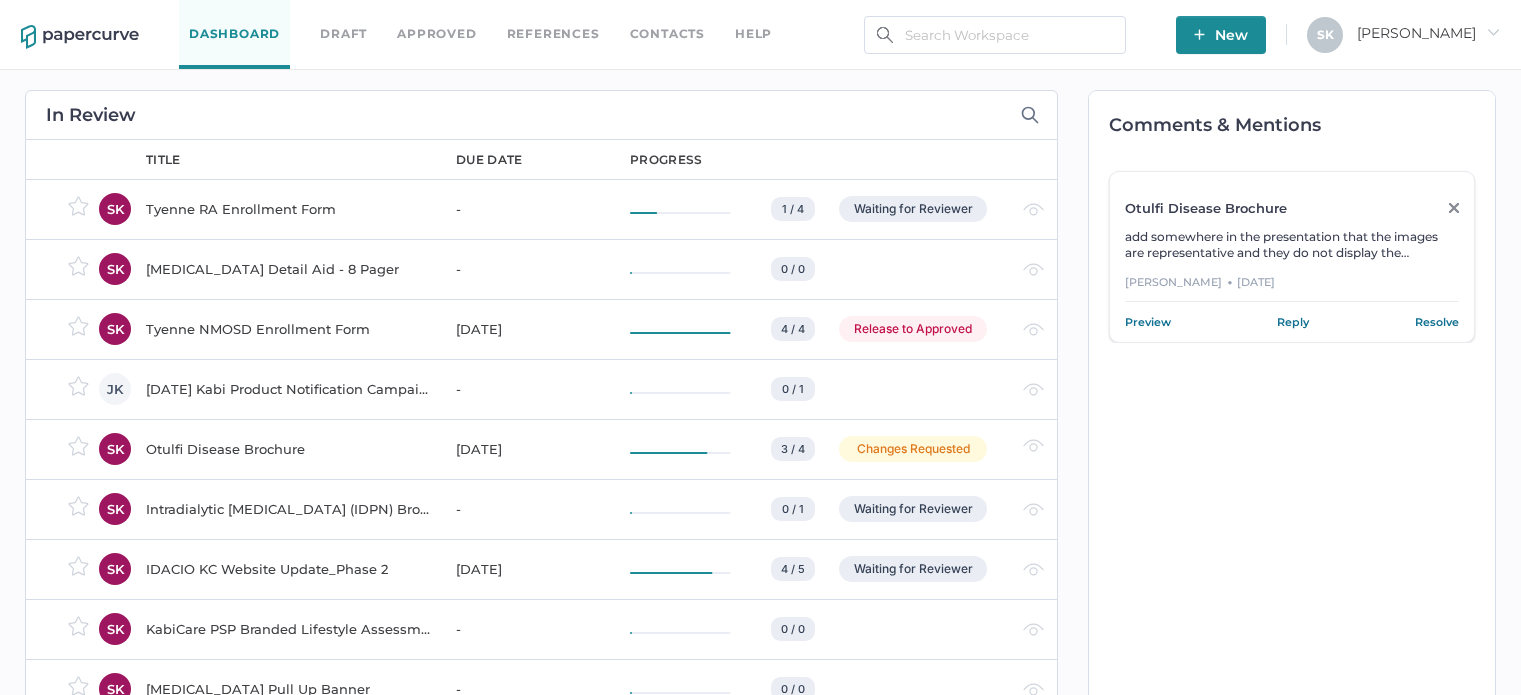 scroll, scrollTop: 0, scrollLeft: 0, axis: both 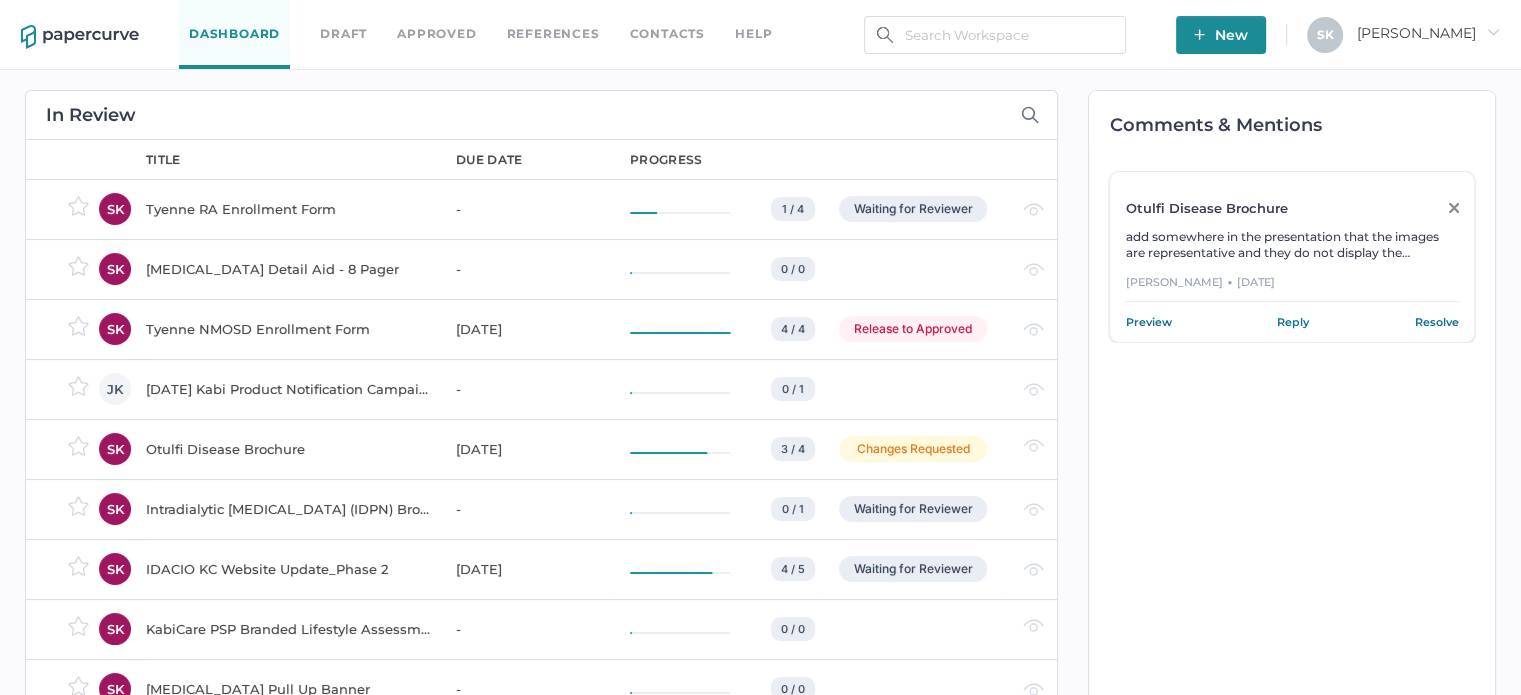 click on "Tyenne NMOSD Enrollment Form" at bounding box center (281, 329) 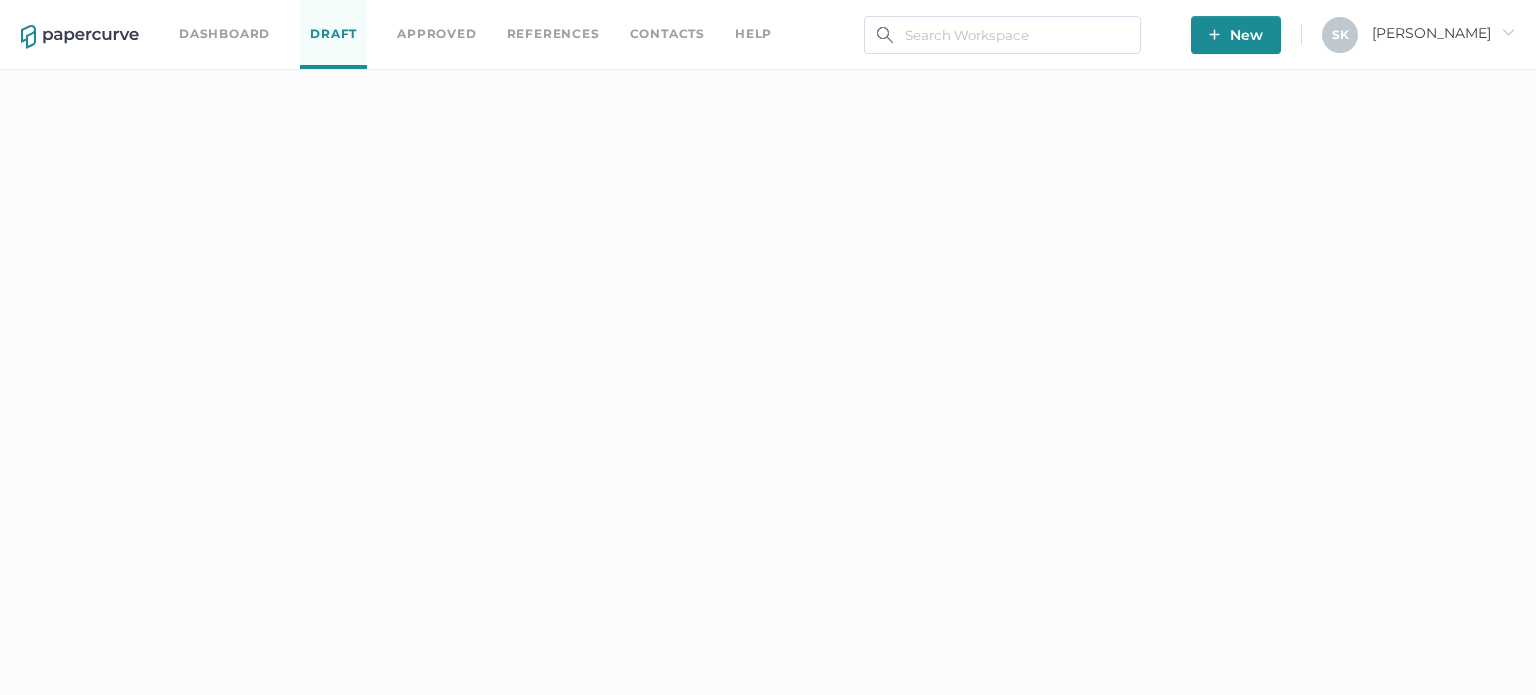 scroll, scrollTop: 0, scrollLeft: 0, axis: both 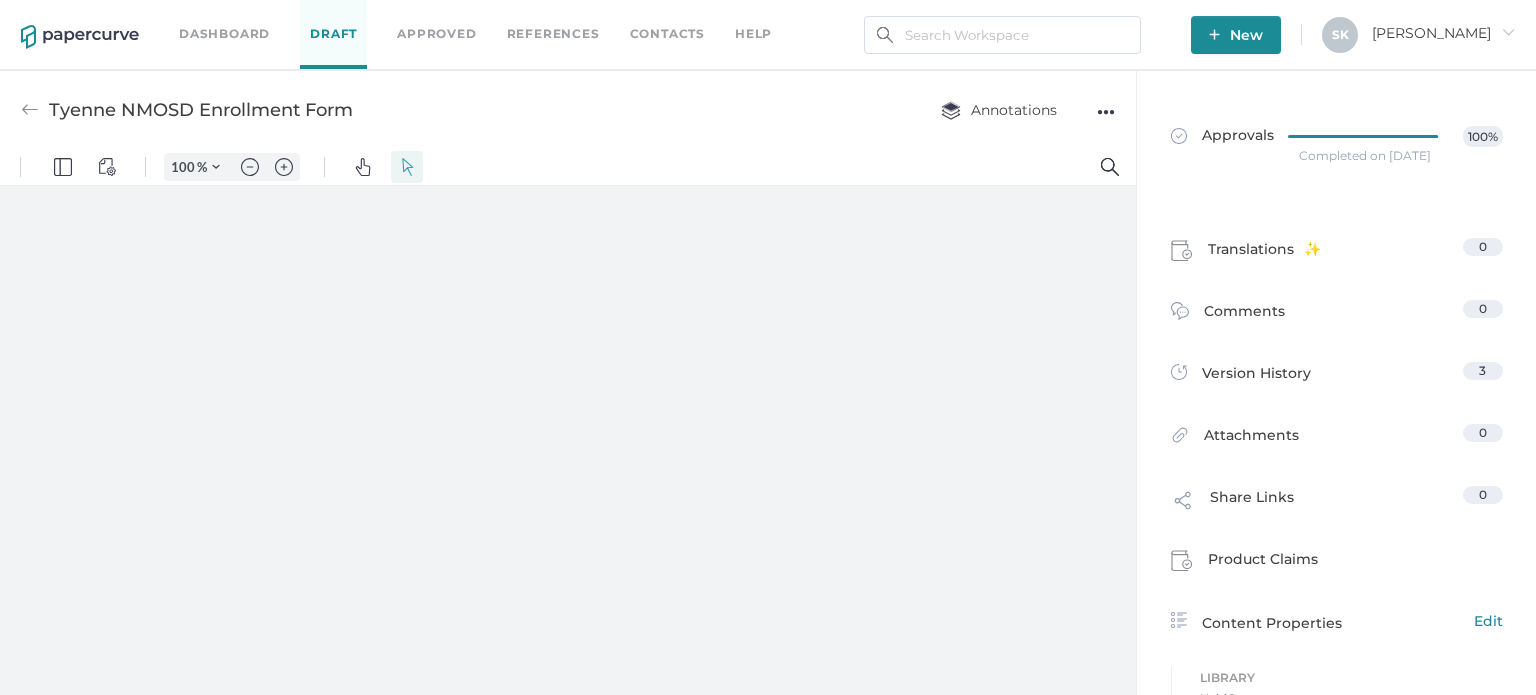 type on "167" 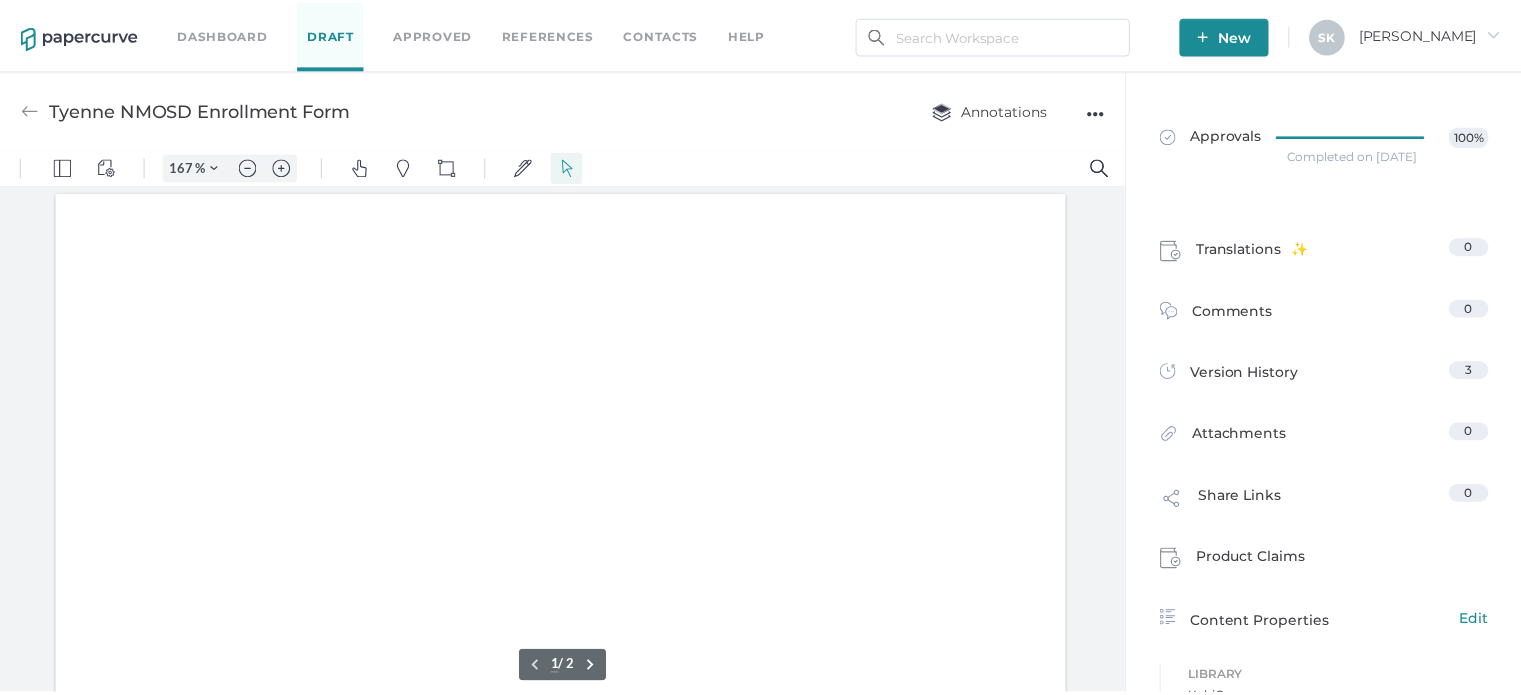 scroll, scrollTop: 4, scrollLeft: 0, axis: vertical 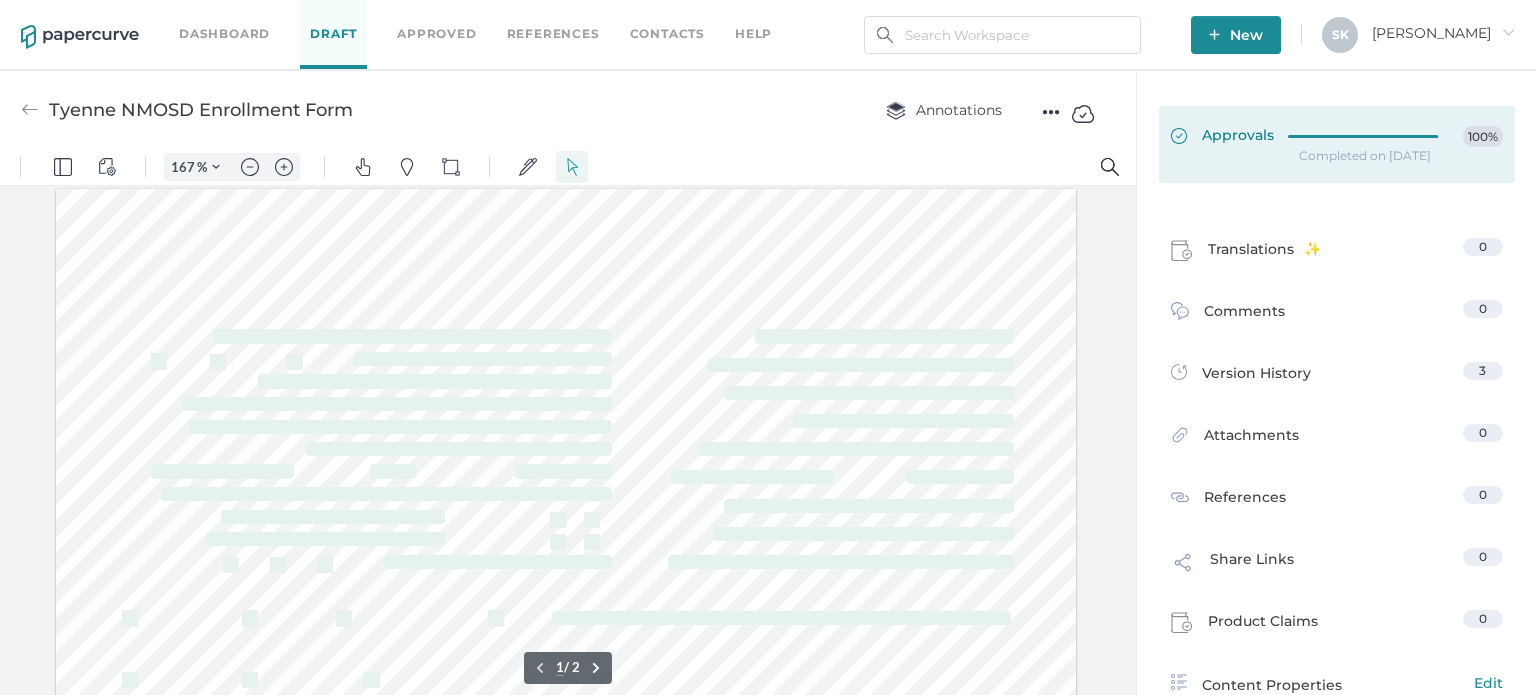 click on "Approvals 100%" at bounding box center (1337, 144) 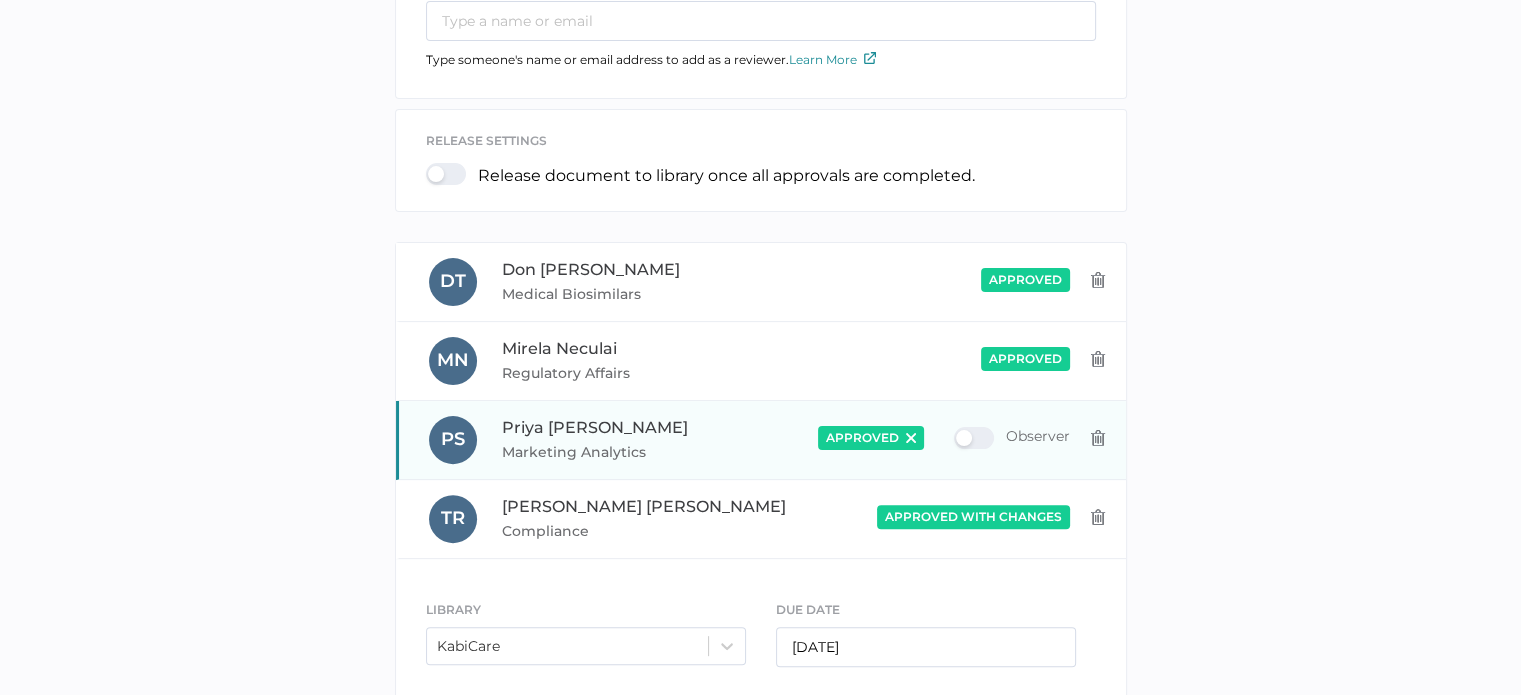 scroll, scrollTop: 616, scrollLeft: 0, axis: vertical 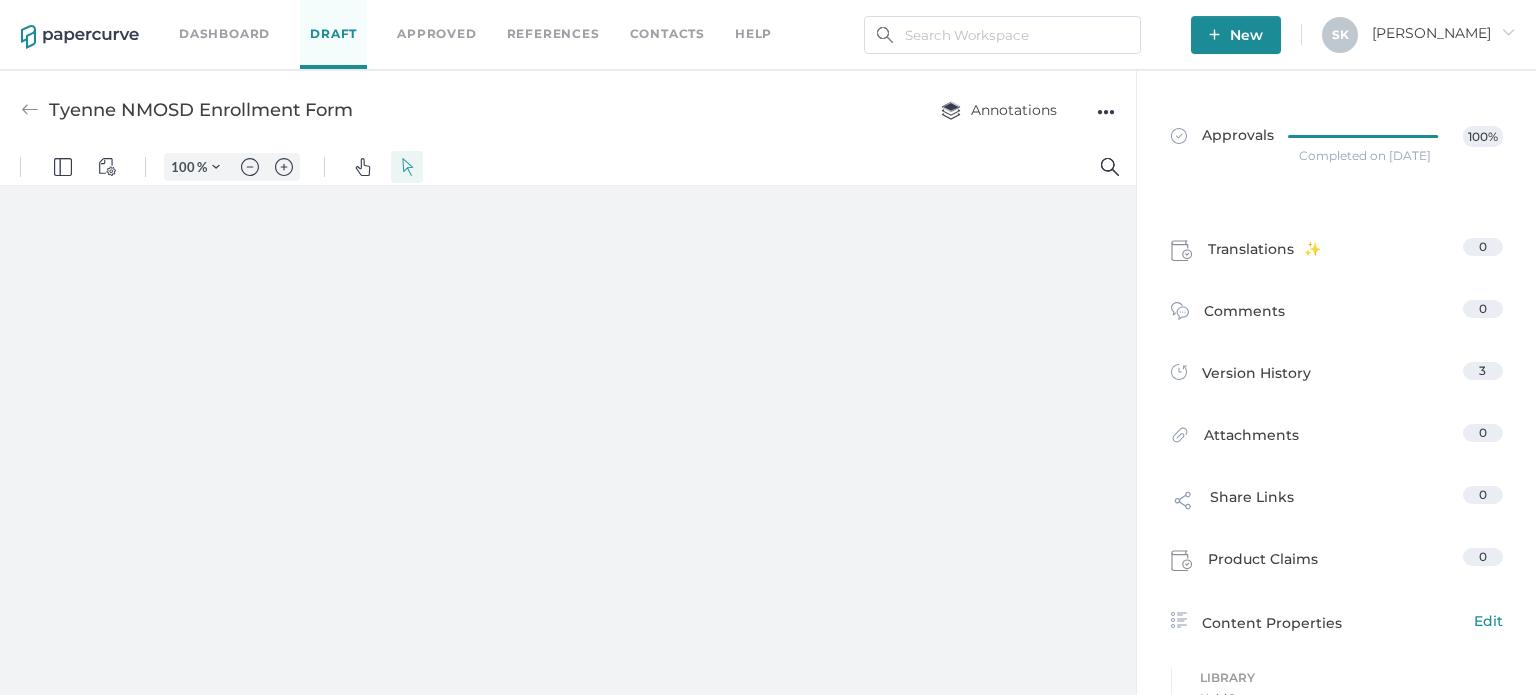 click at bounding box center [30, 110] 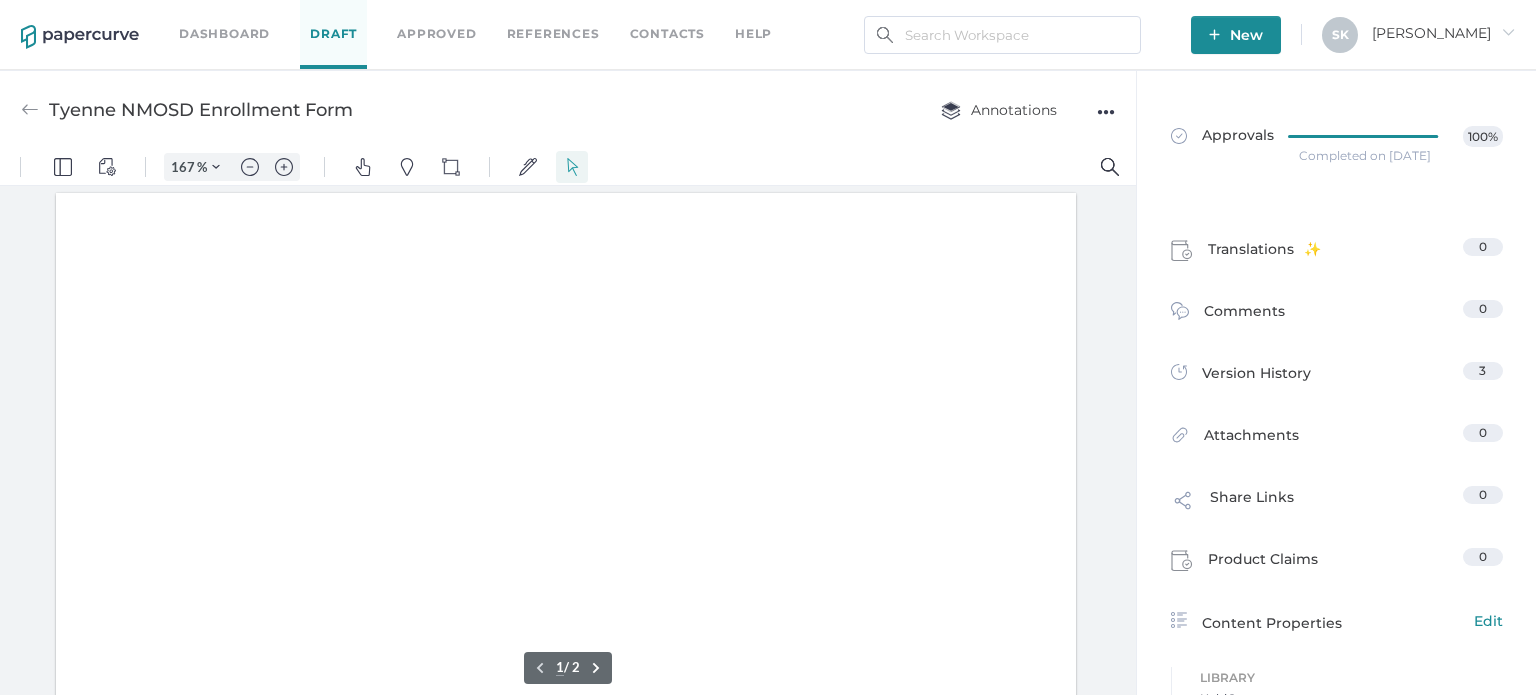 type on "167" 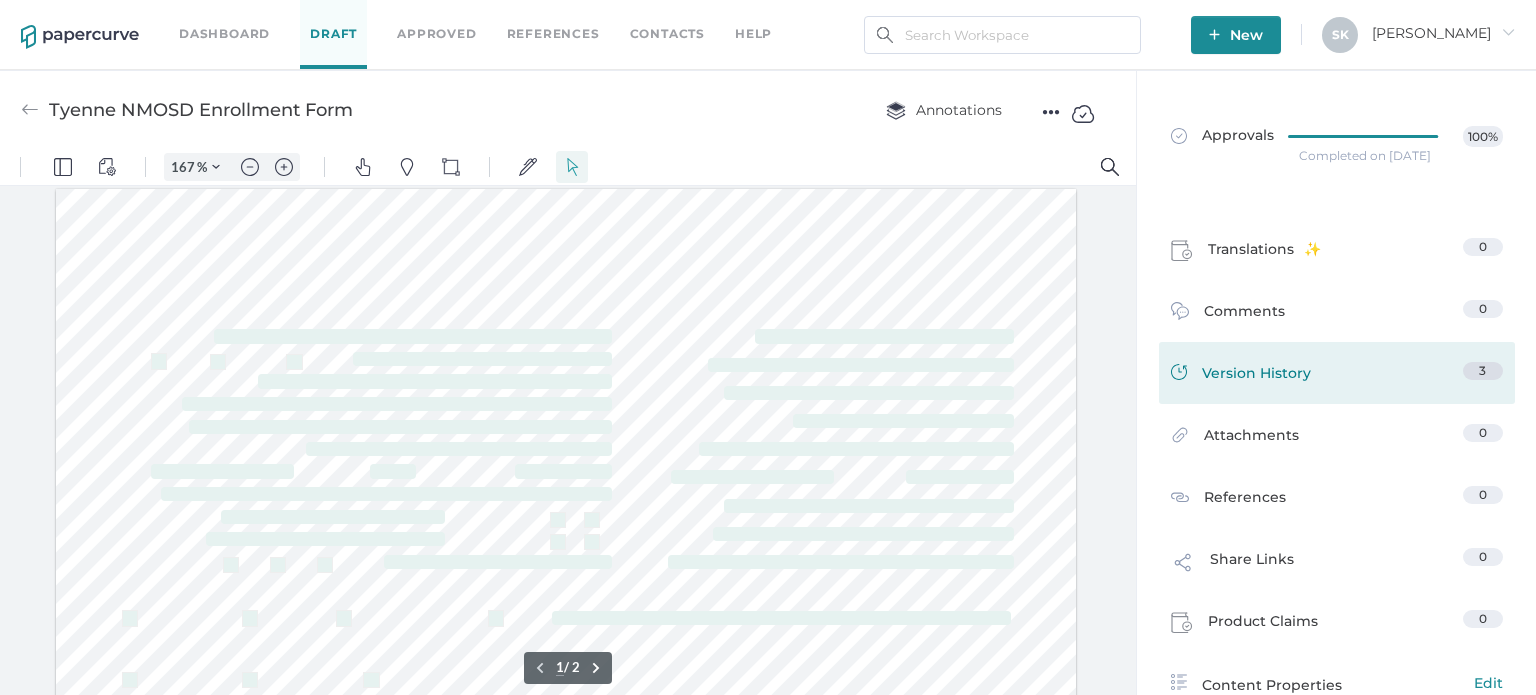 click on "Version History 3" at bounding box center [1337, 376] 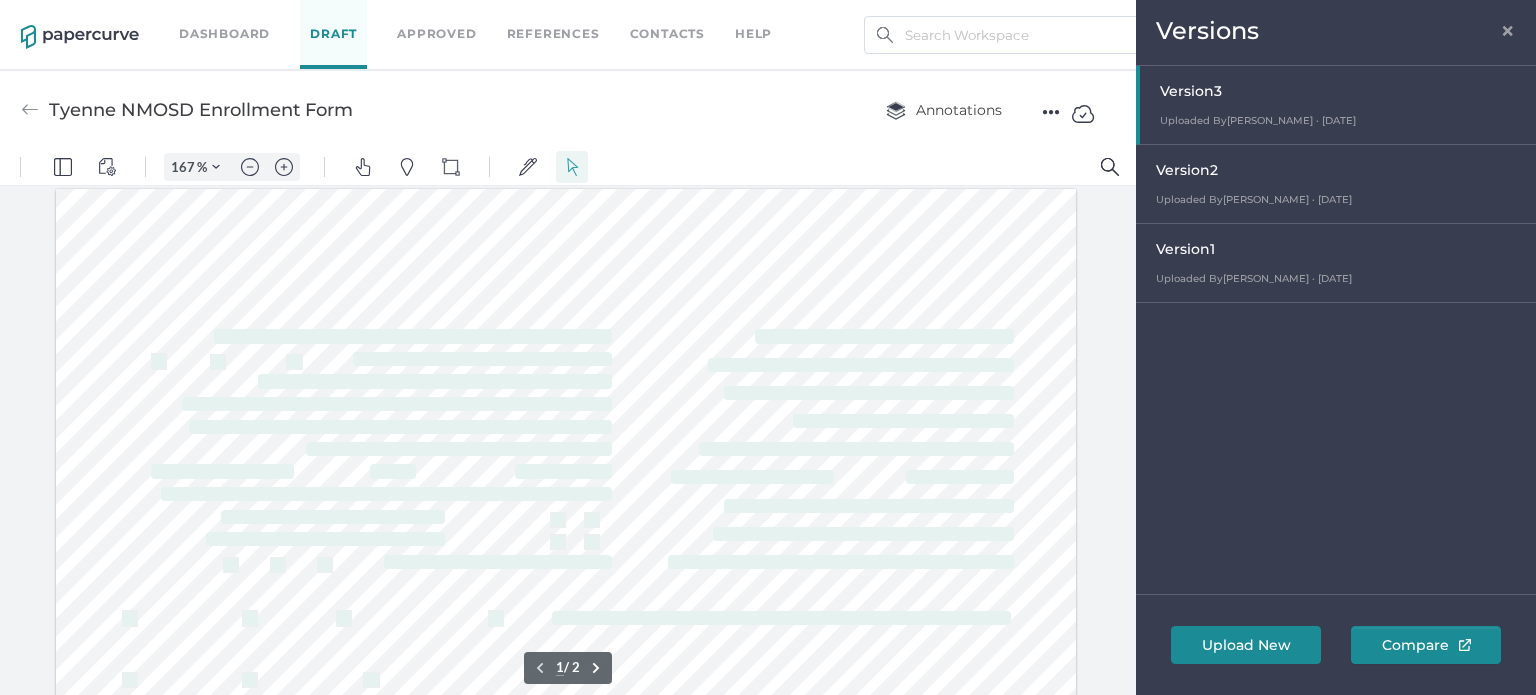 click at bounding box center [1338, 105] 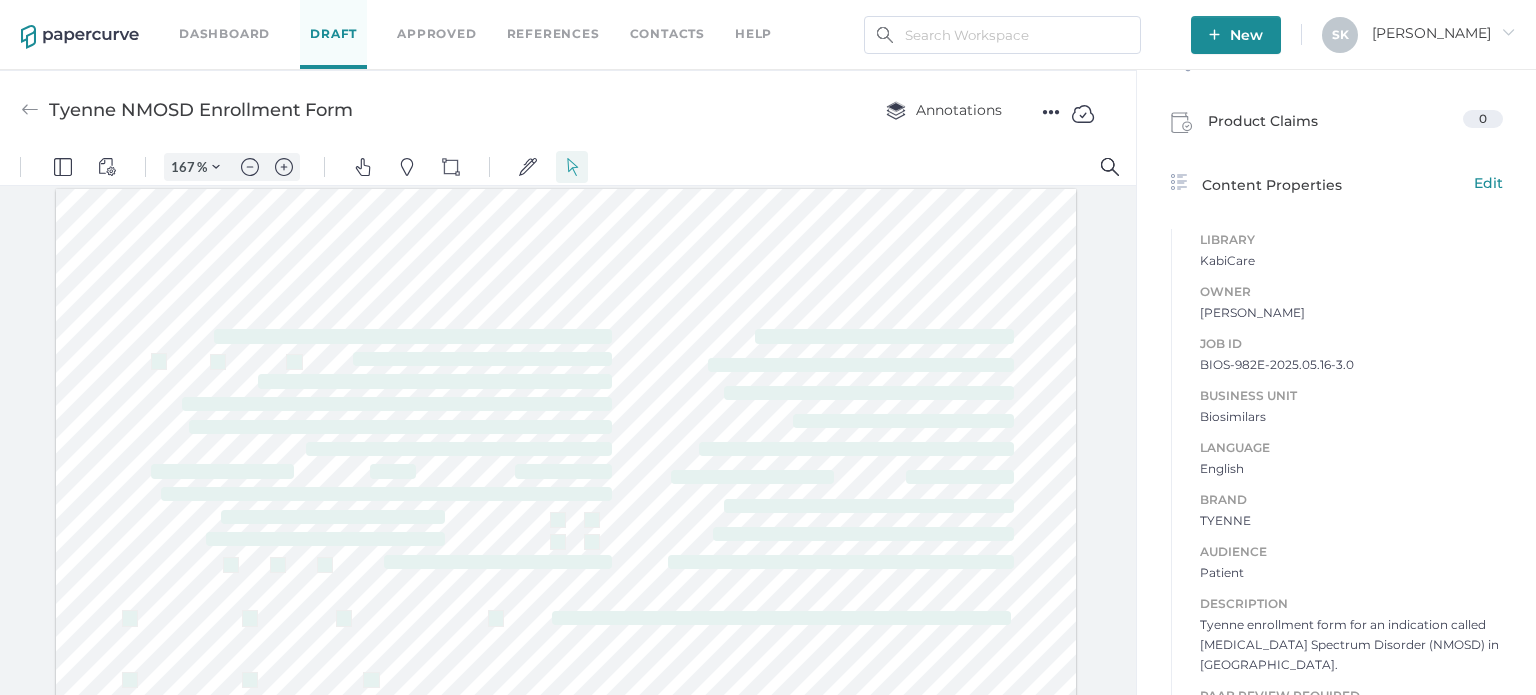scroll, scrollTop: 592, scrollLeft: 0, axis: vertical 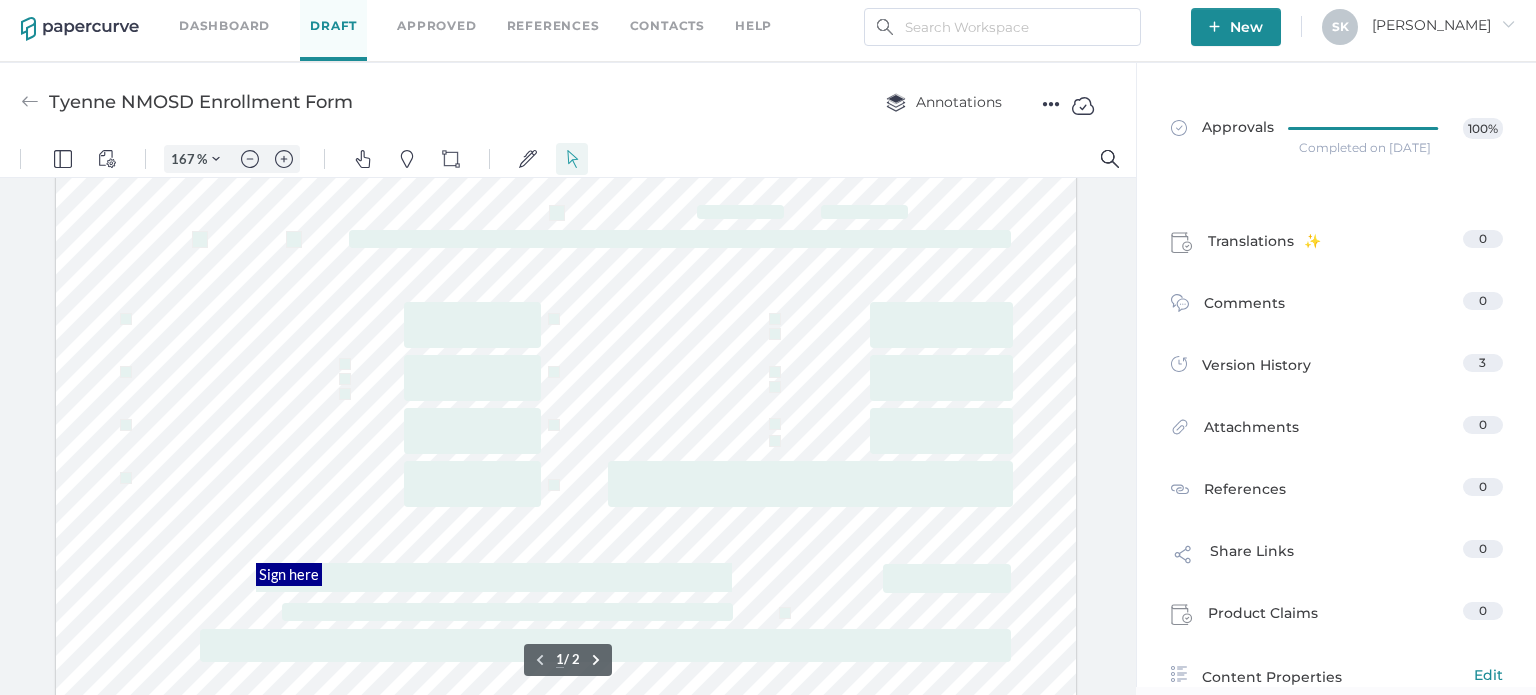 click on "Draft" at bounding box center (333, 26) 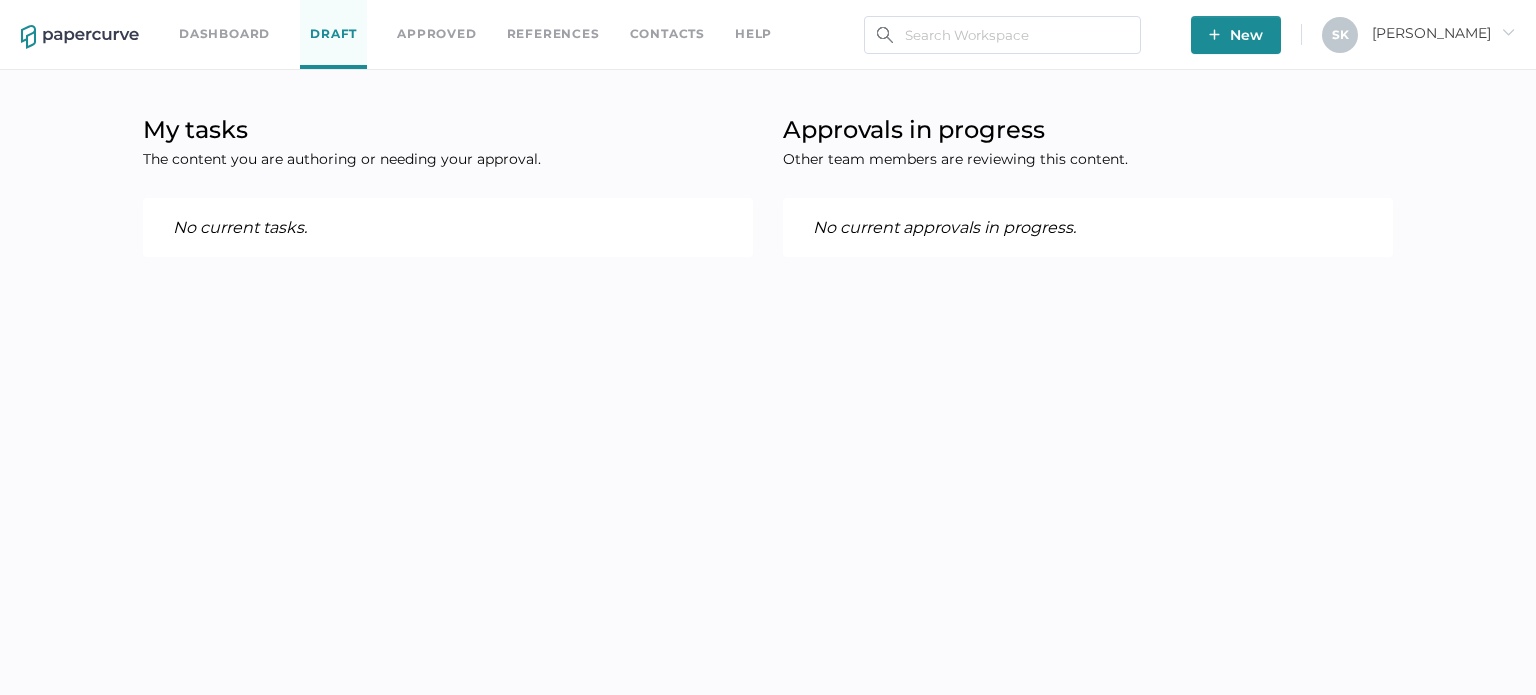 scroll, scrollTop: 0, scrollLeft: 0, axis: both 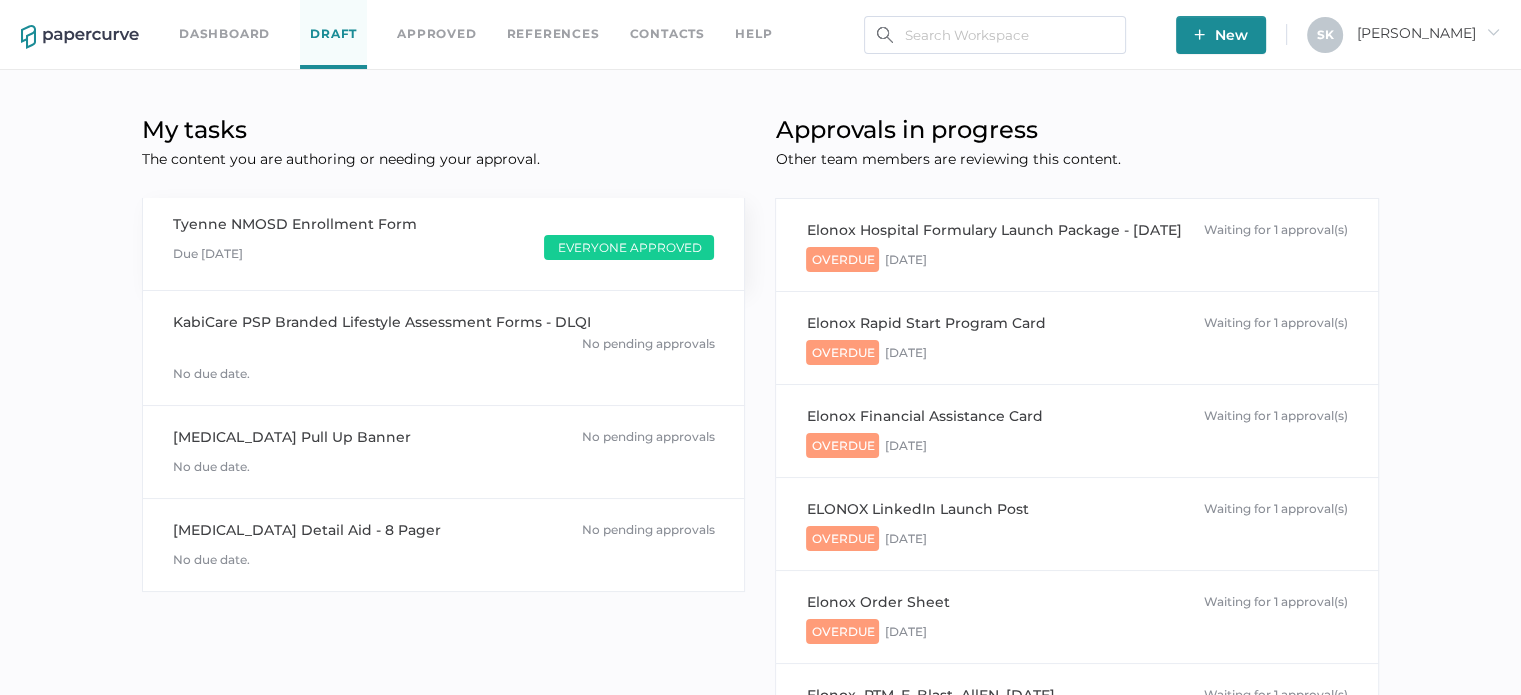click on "Everyone Approved" at bounding box center (629, 247) 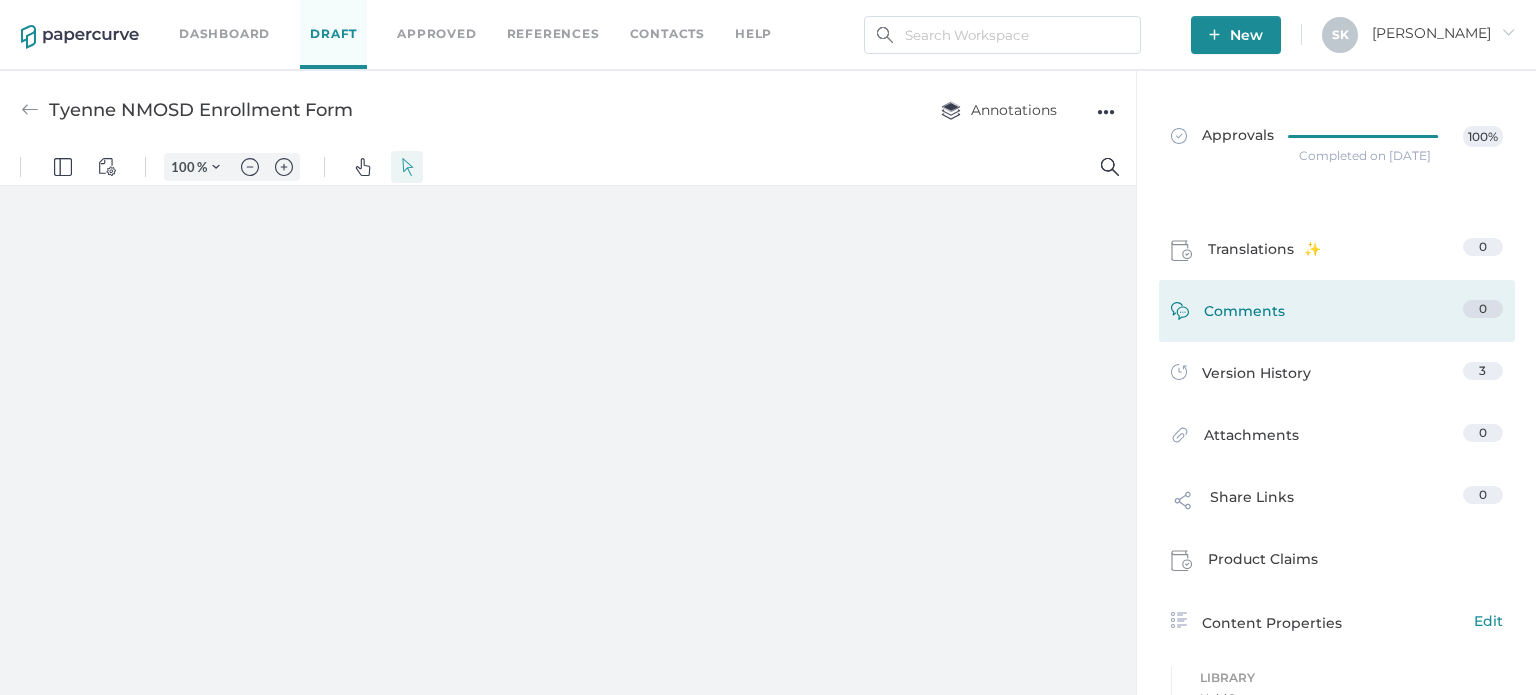 scroll, scrollTop: 0, scrollLeft: 0, axis: both 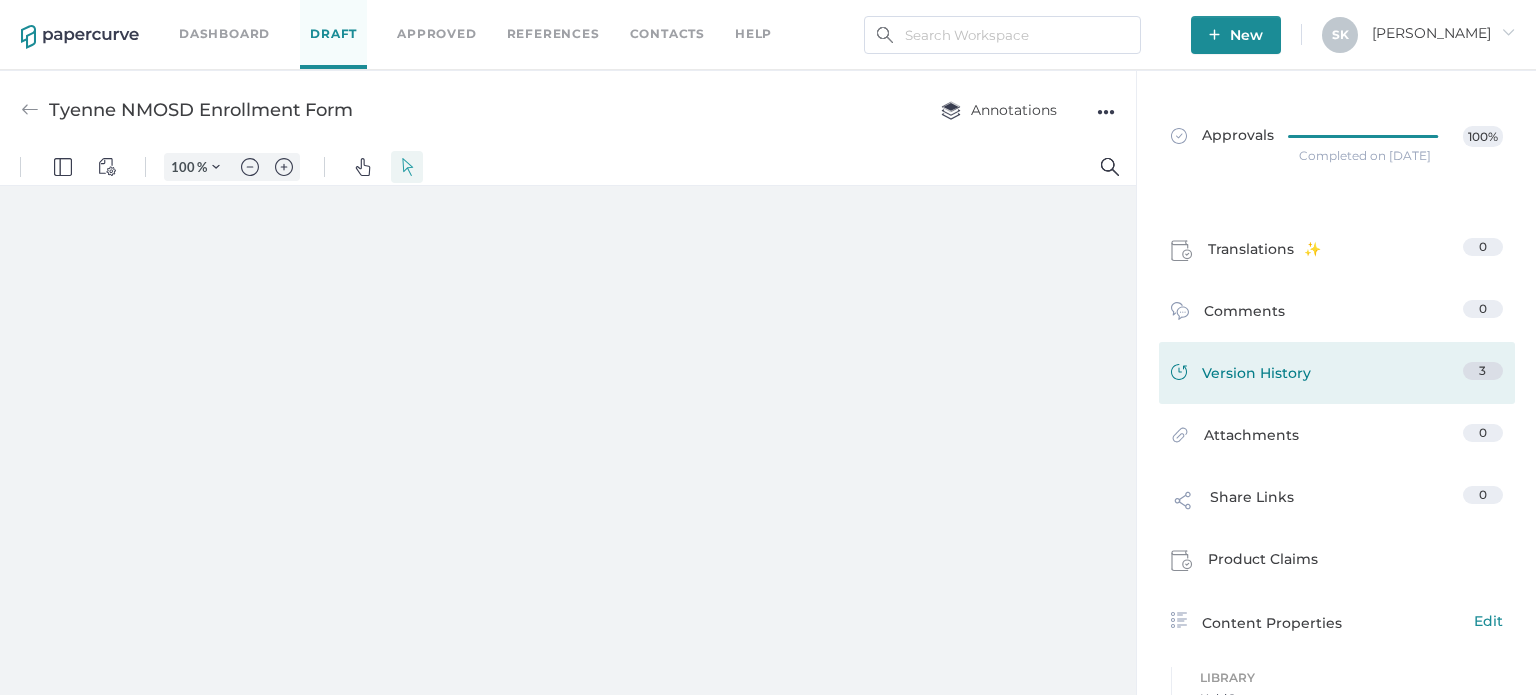 click on "Version History 3" at bounding box center (1337, 376) 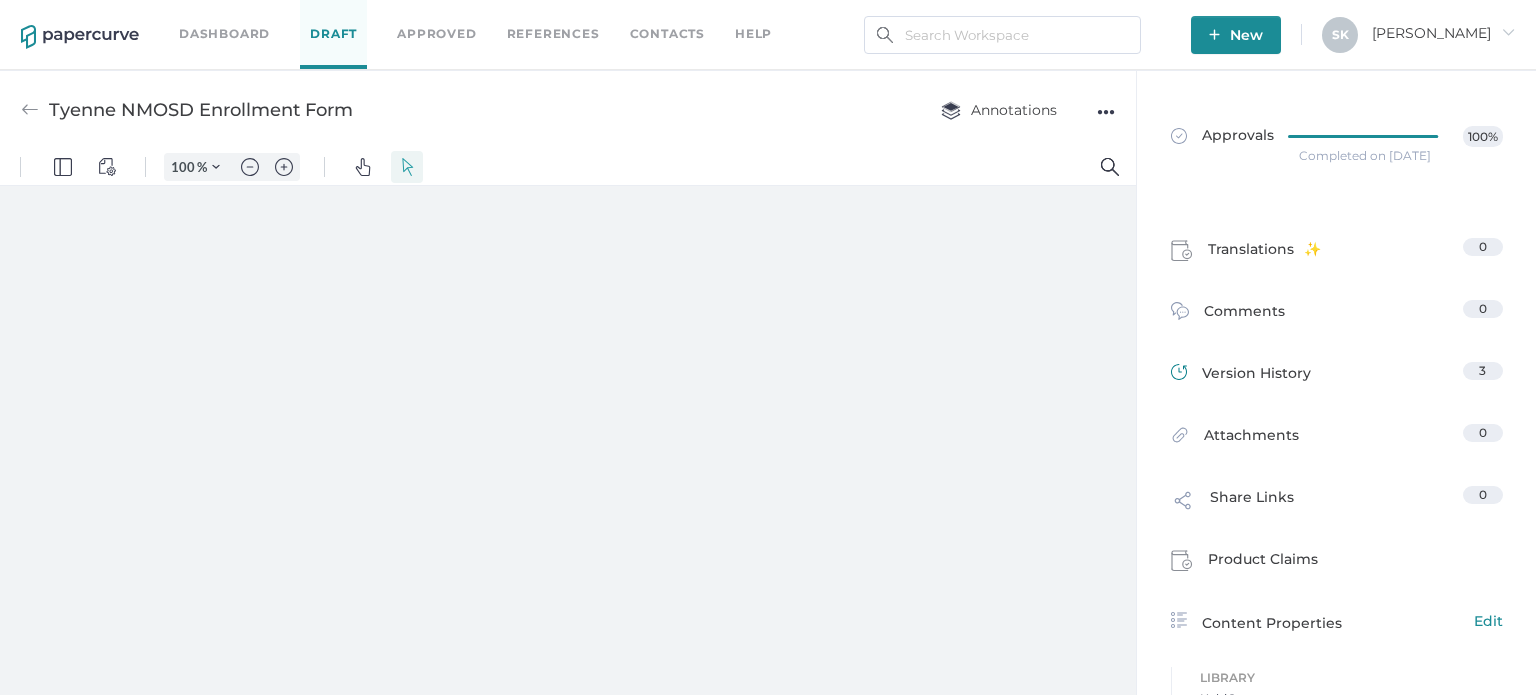 type on "167" 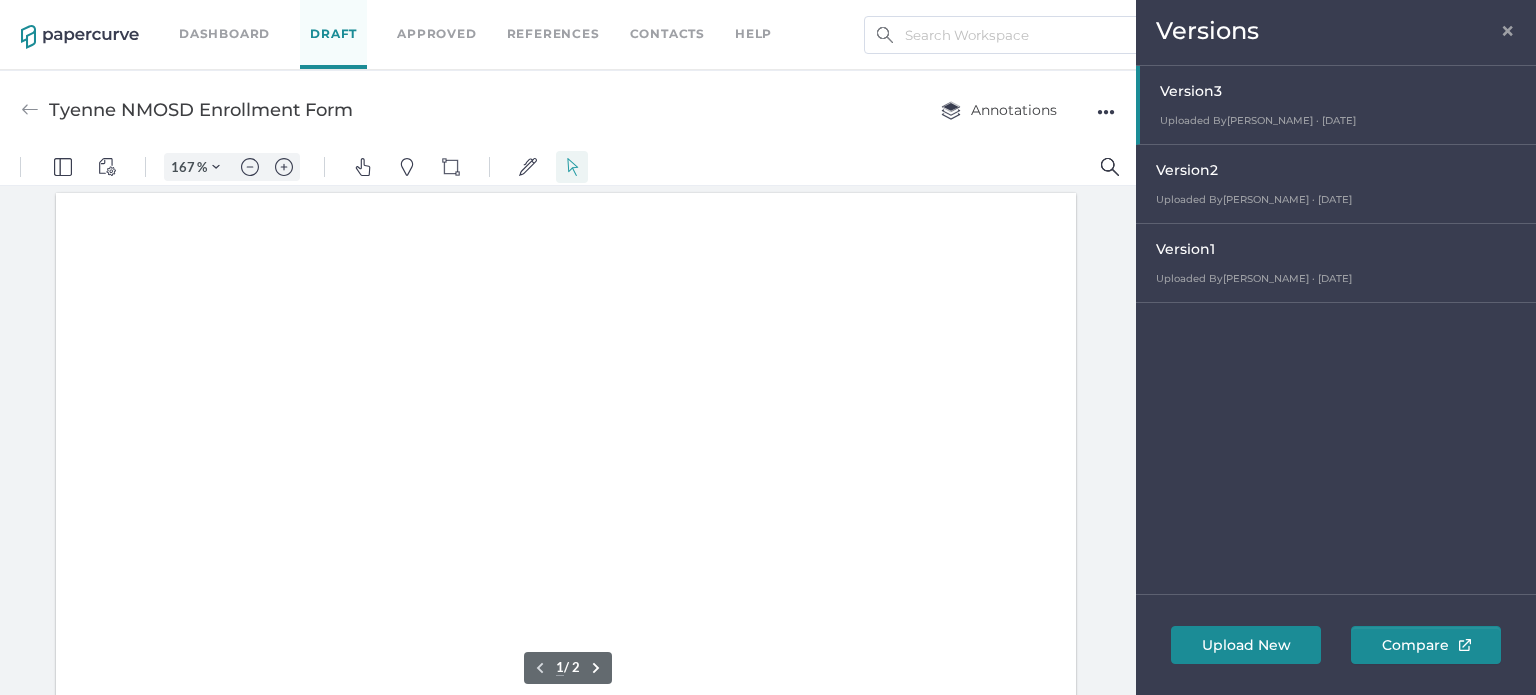 scroll, scrollTop: 4, scrollLeft: 0, axis: vertical 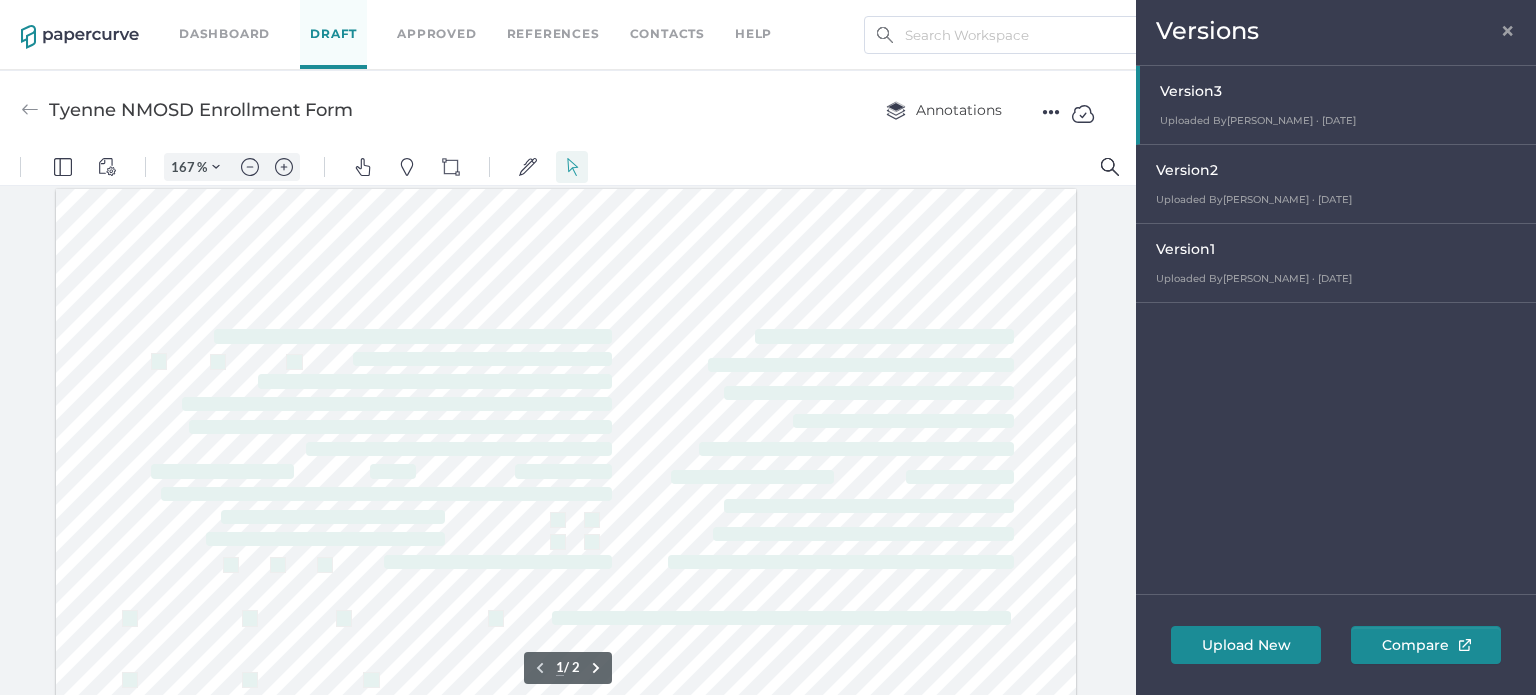 click on "Dashboard" at bounding box center (224, 34) 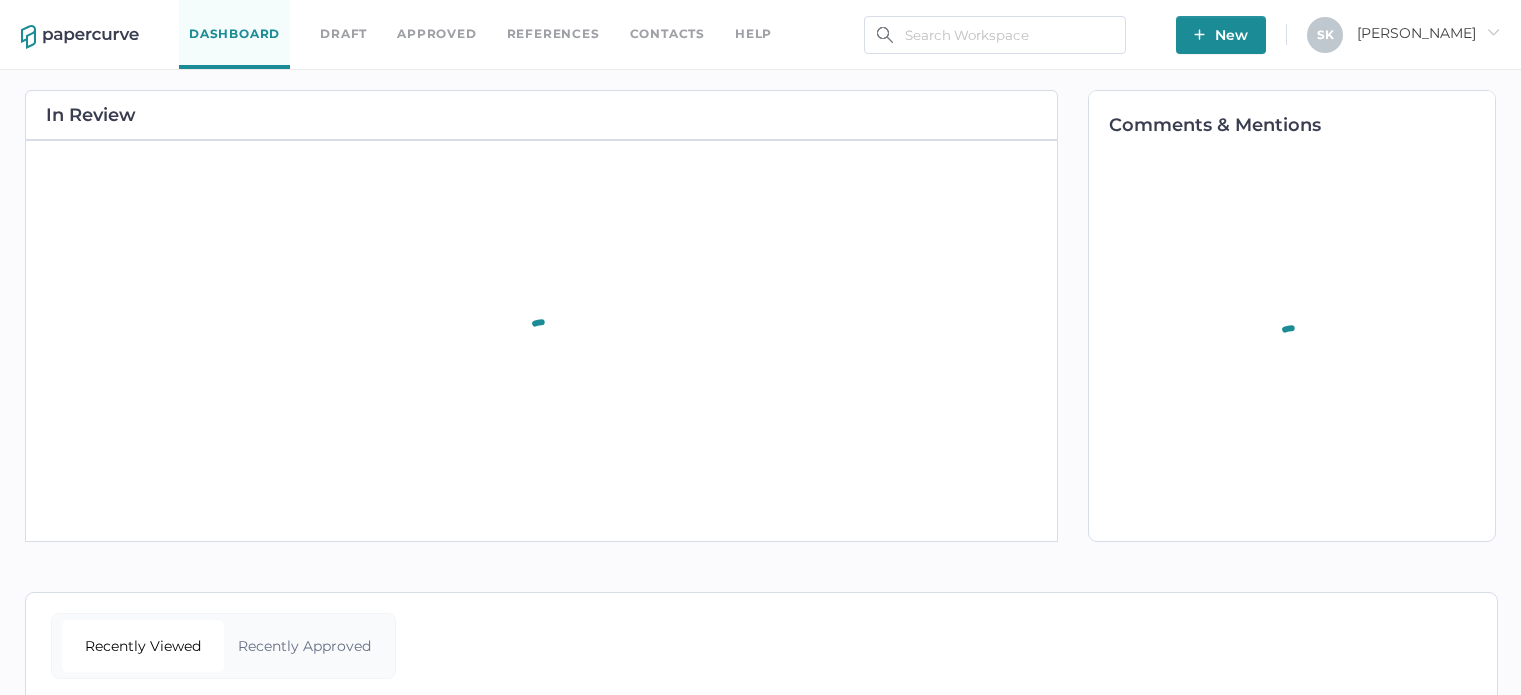 scroll, scrollTop: 0, scrollLeft: 0, axis: both 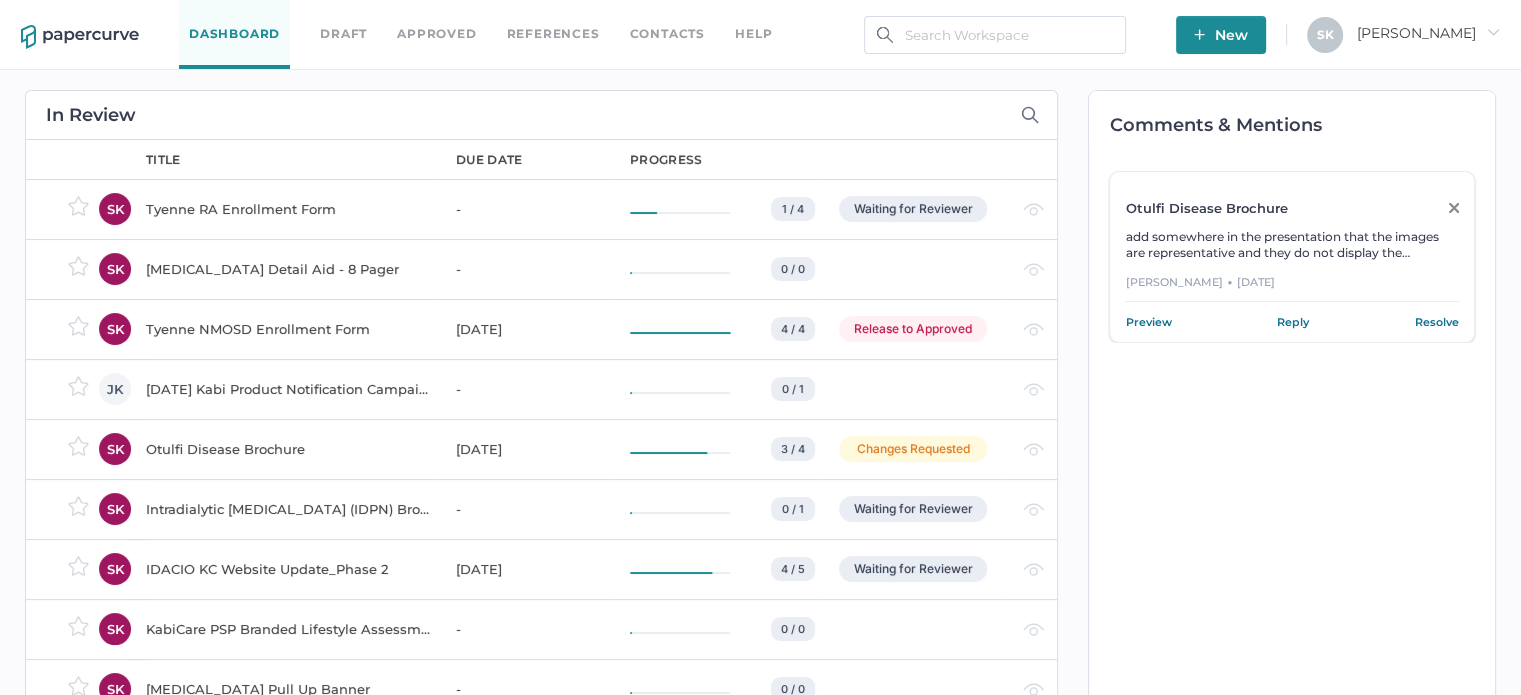 click on "Tyenne NMOSD Enrollment Form" at bounding box center [289, 329] 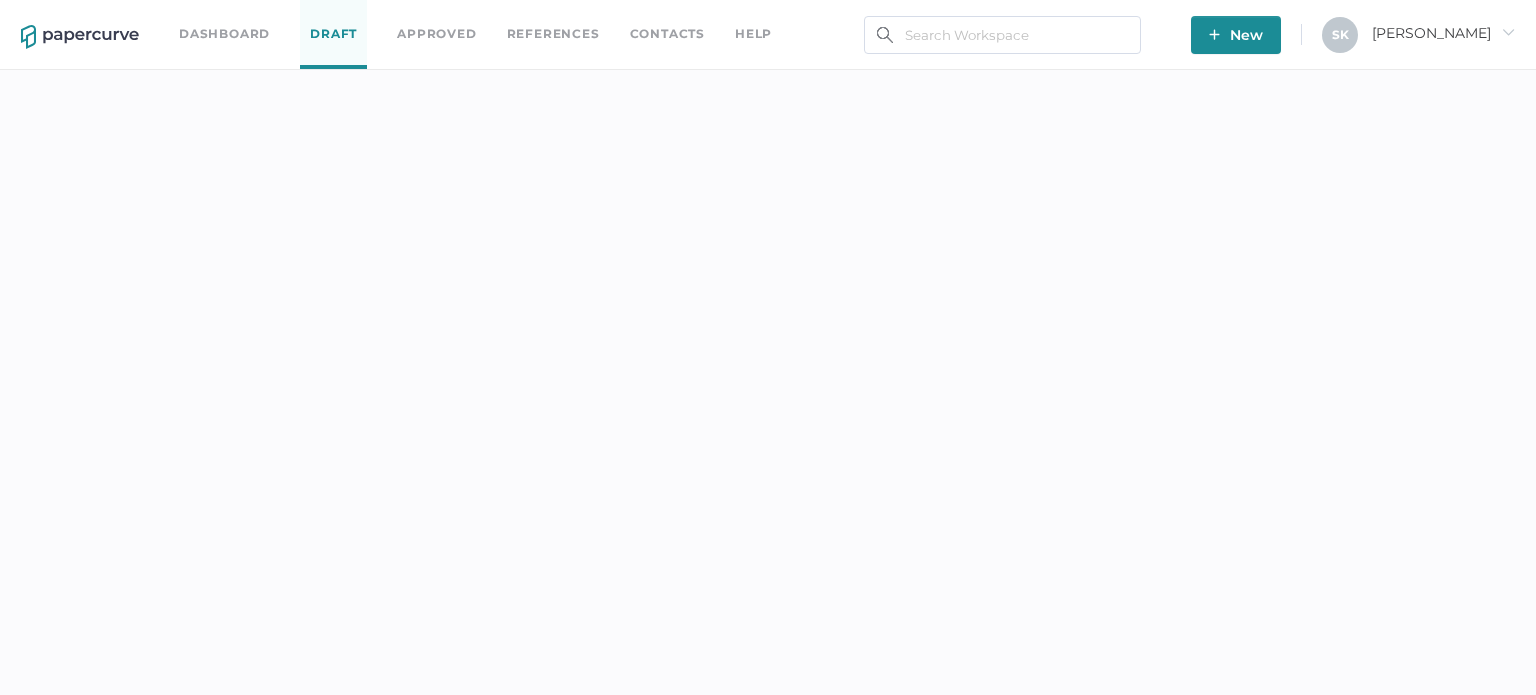 scroll, scrollTop: 0, scrollLeft: 0, axis: both 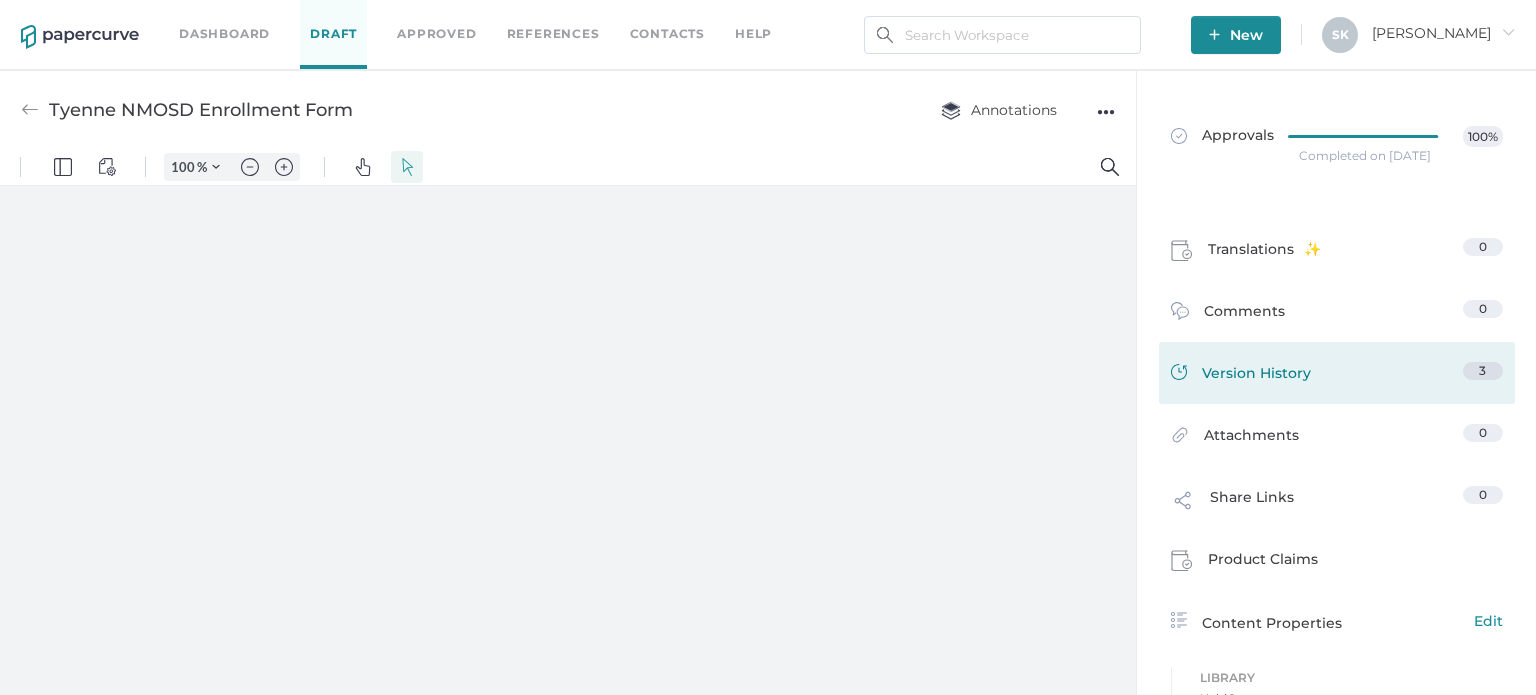click on "Version History" at bounding box center (1256, 376) 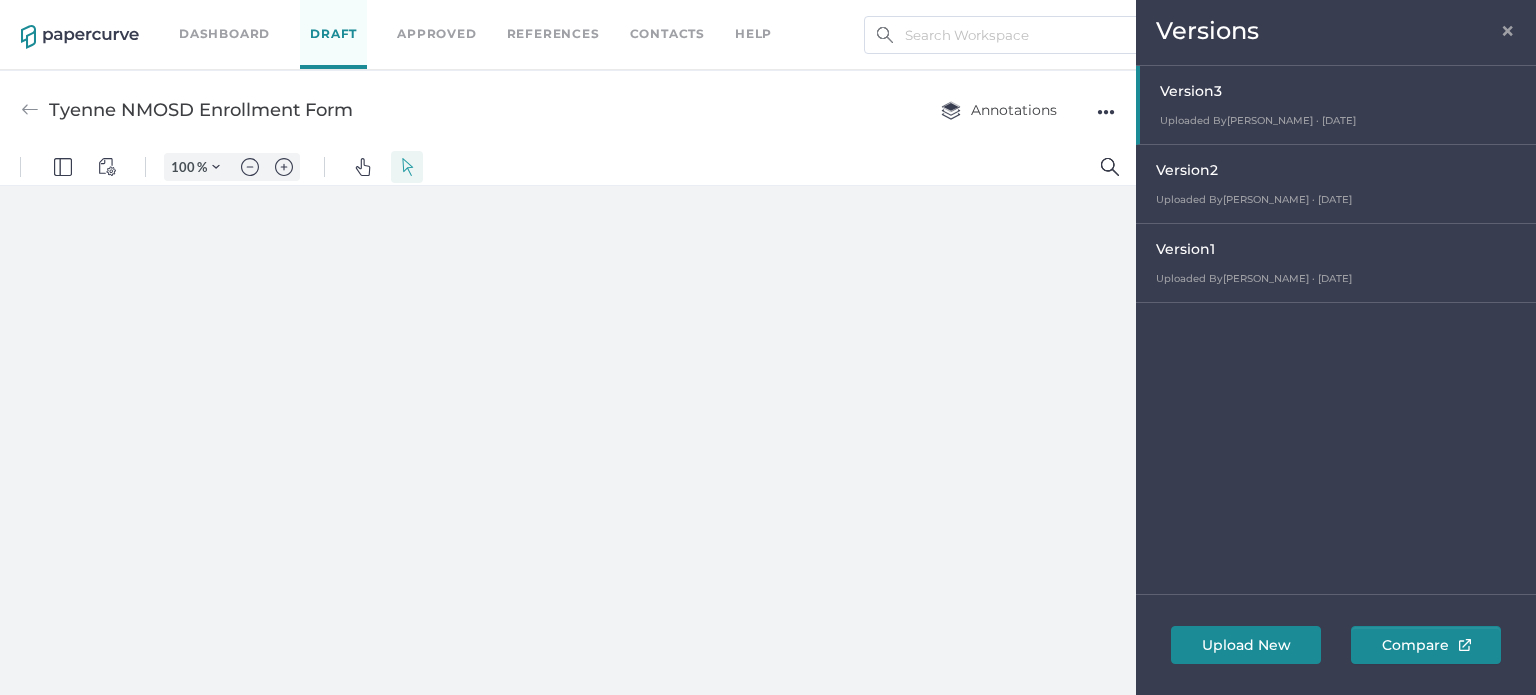 type on "167" 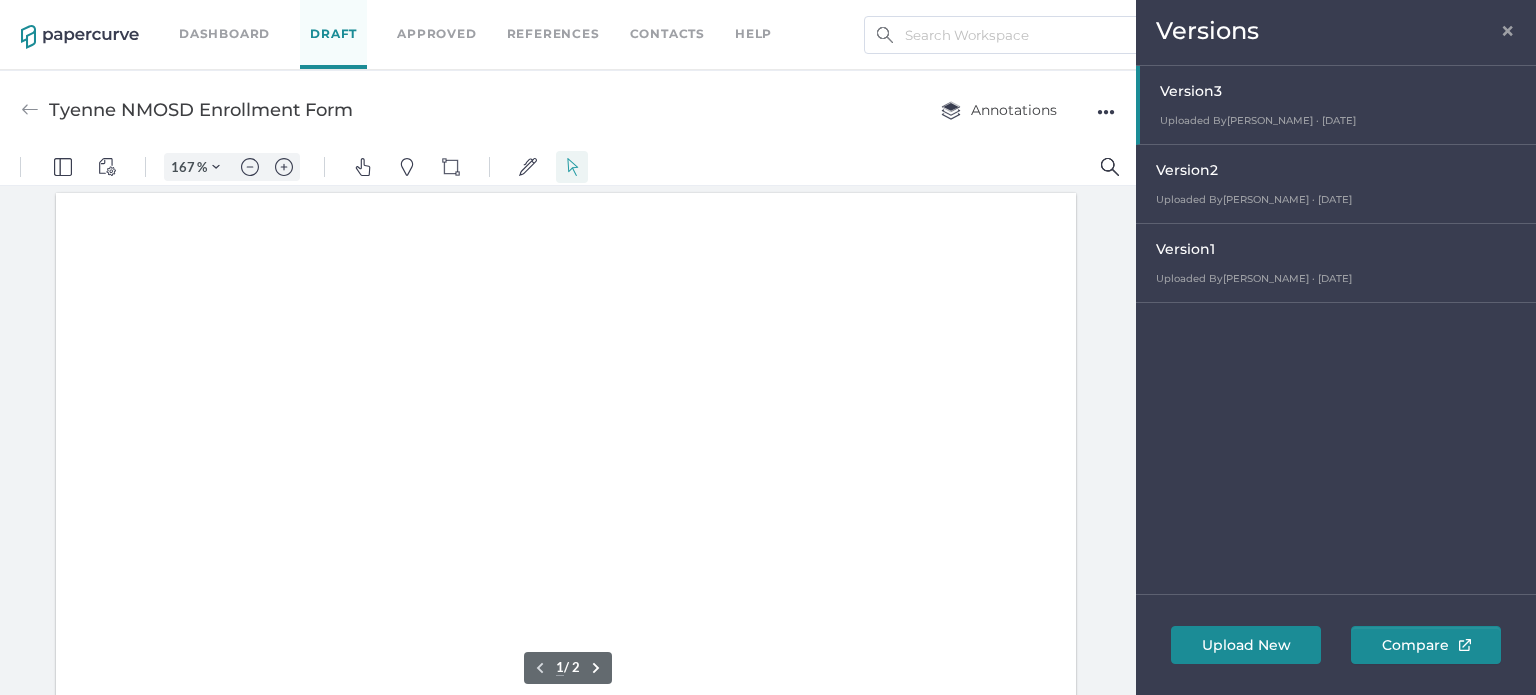 scroll, scrollTop: 4, scrollLeft: 0, axis: vertical 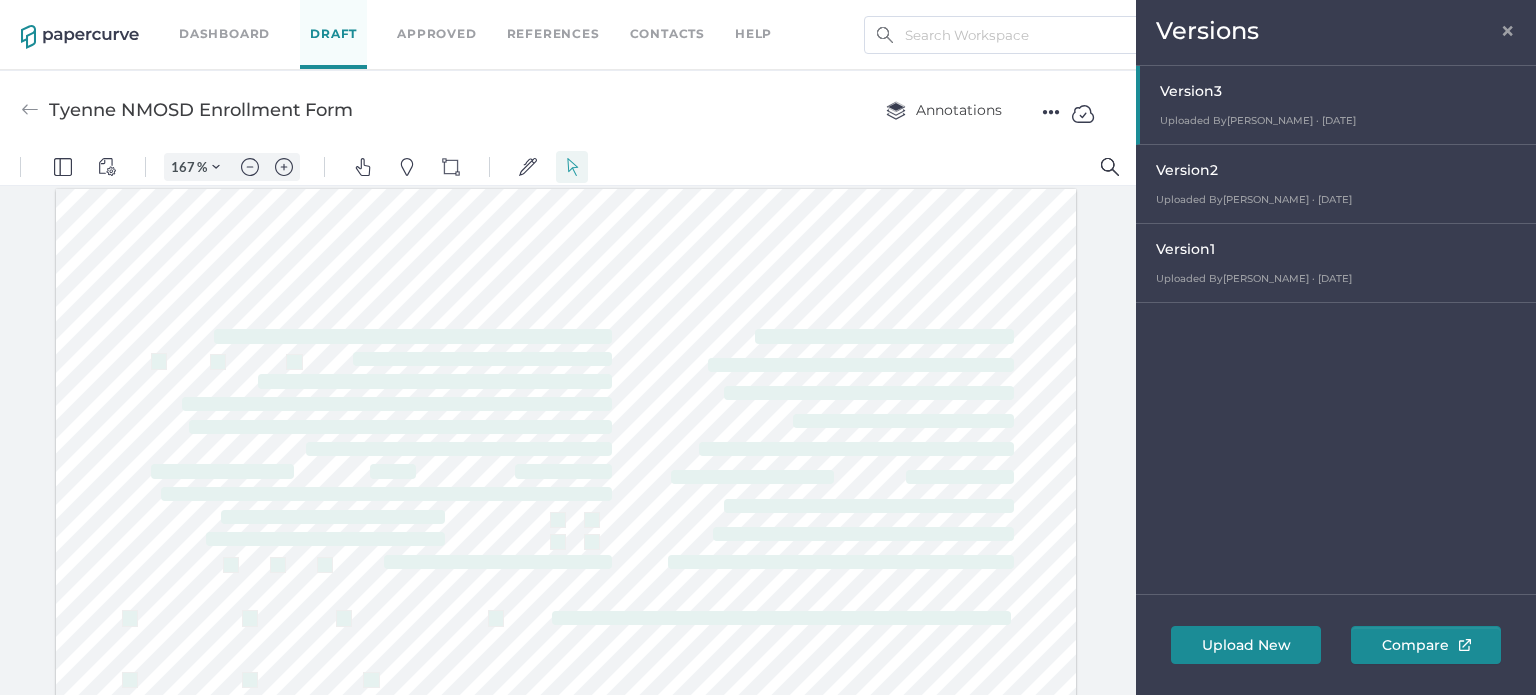 click at bounding box center (30, 110) 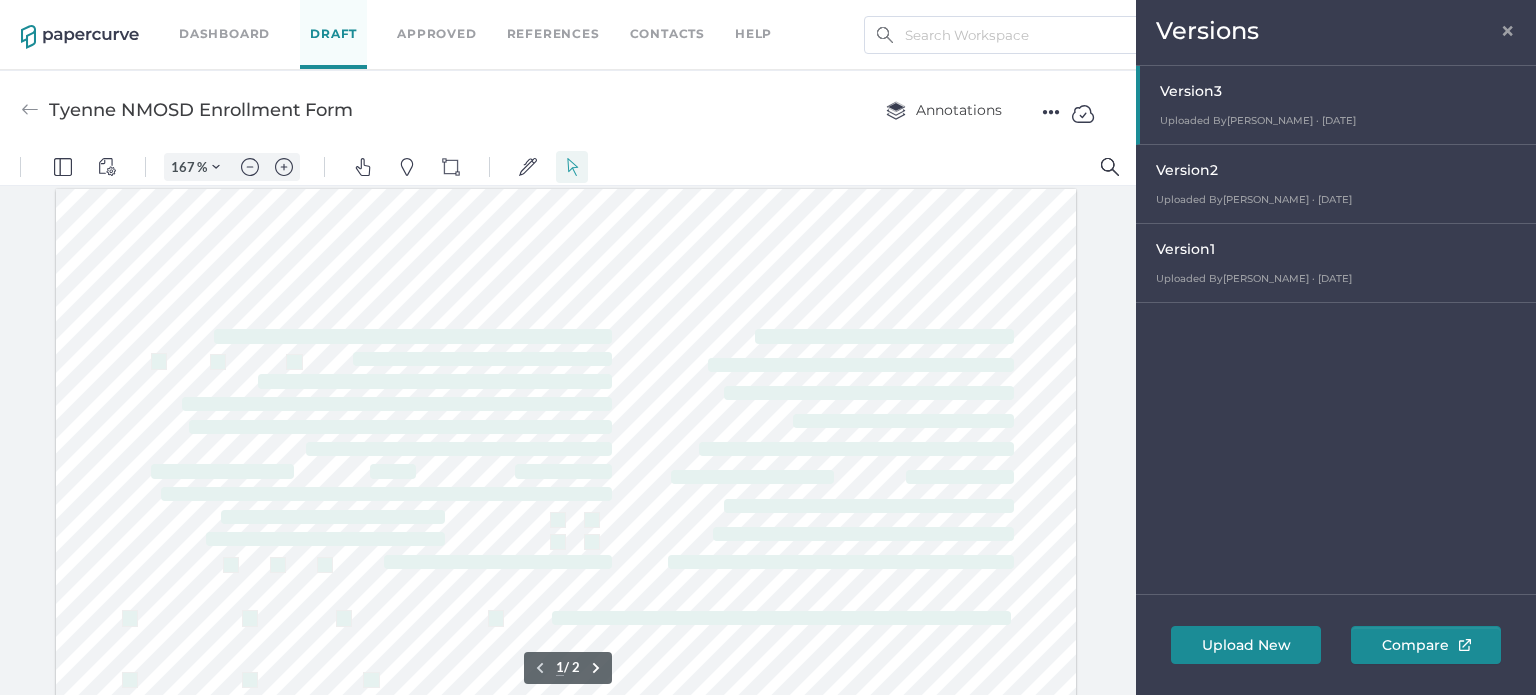scroll, scrollTop: 0, scrollLeft: 0, axis: both 